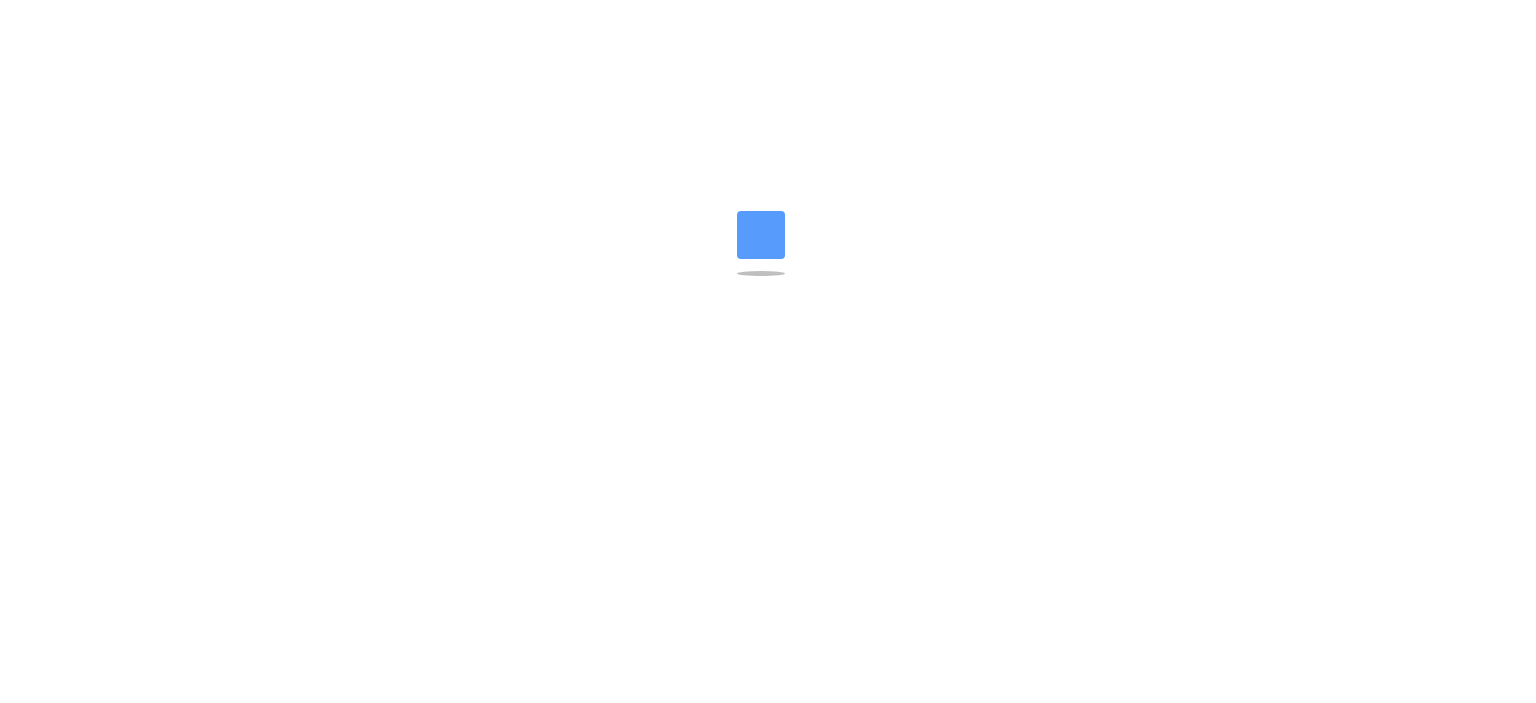 scroll, scrollTop: 0, scrollLeft: 0, axis: both 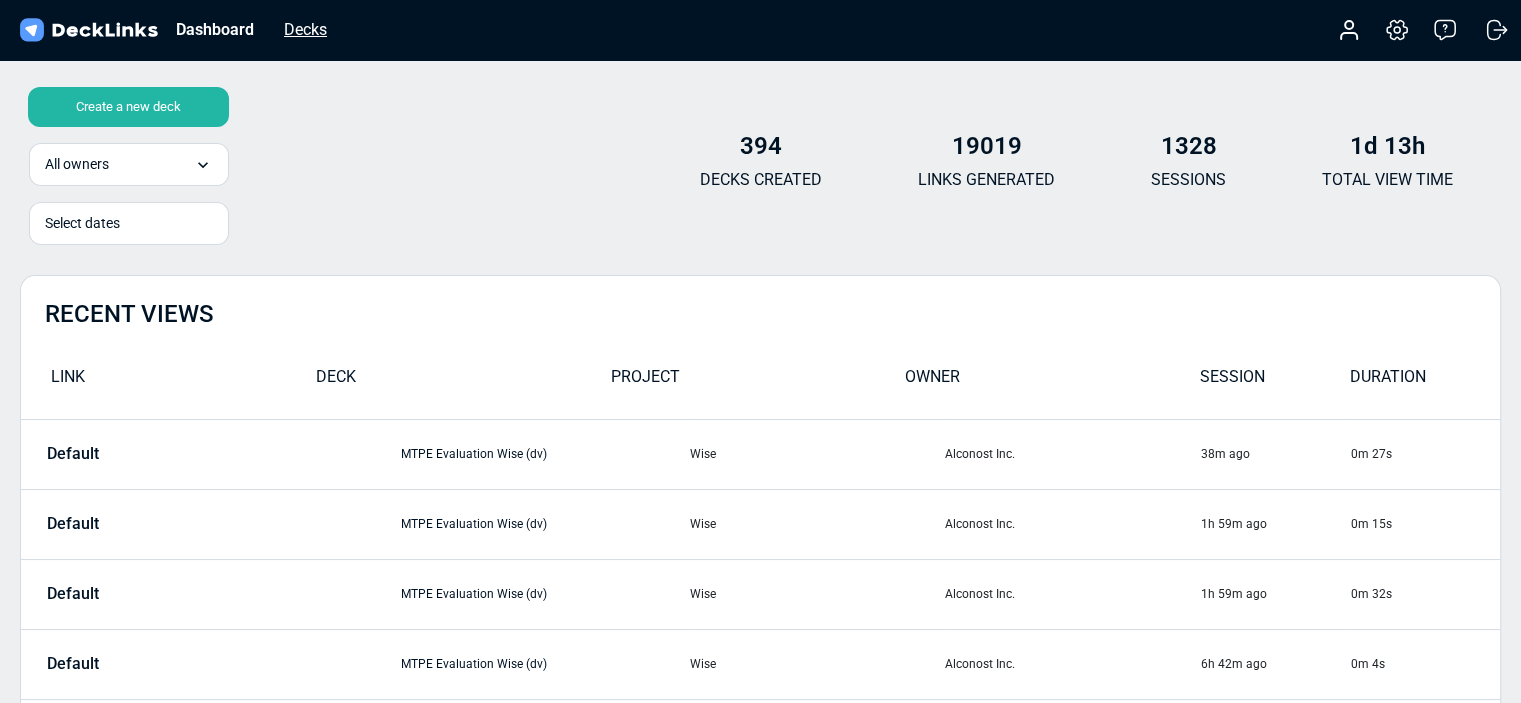 click on "Decks" at bounding box center (305, 29) 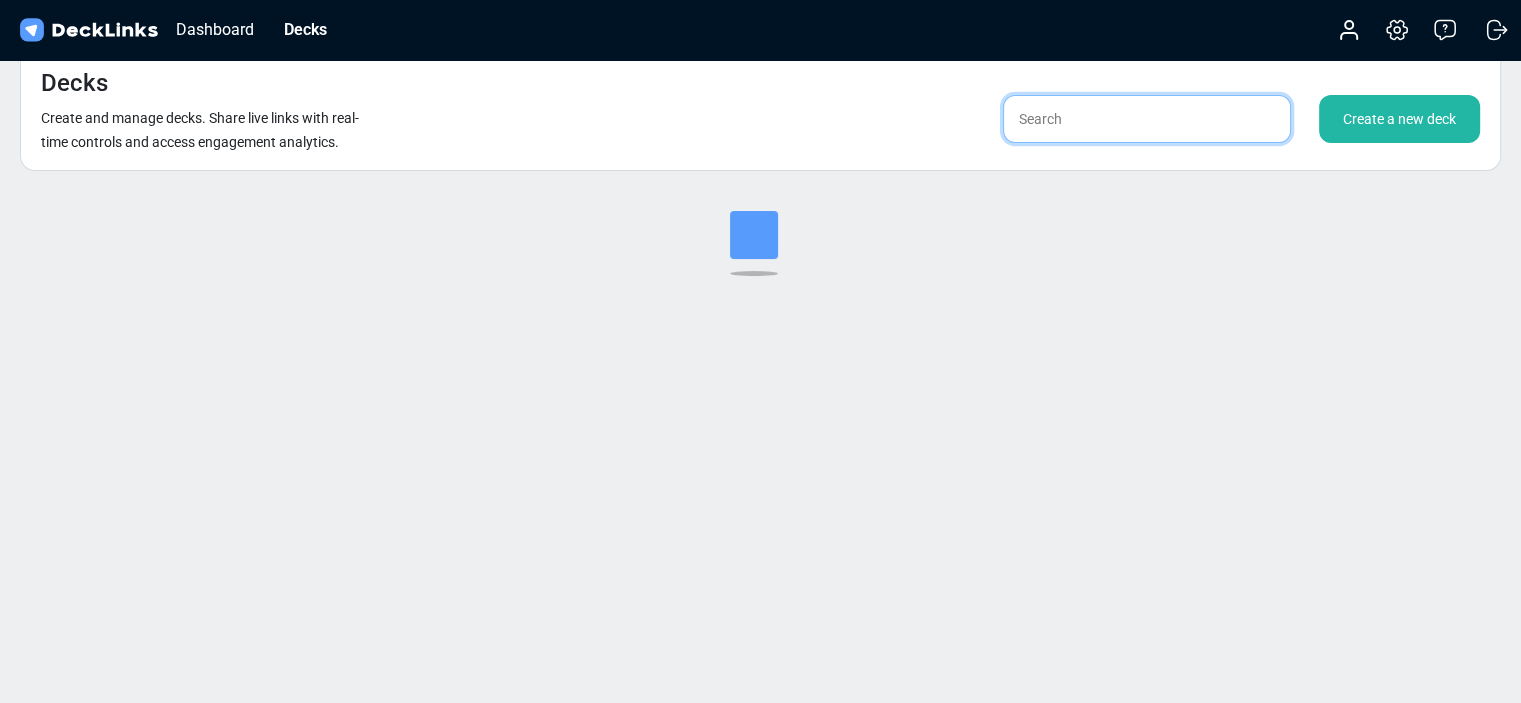 click at bounding box center [1147, 119] 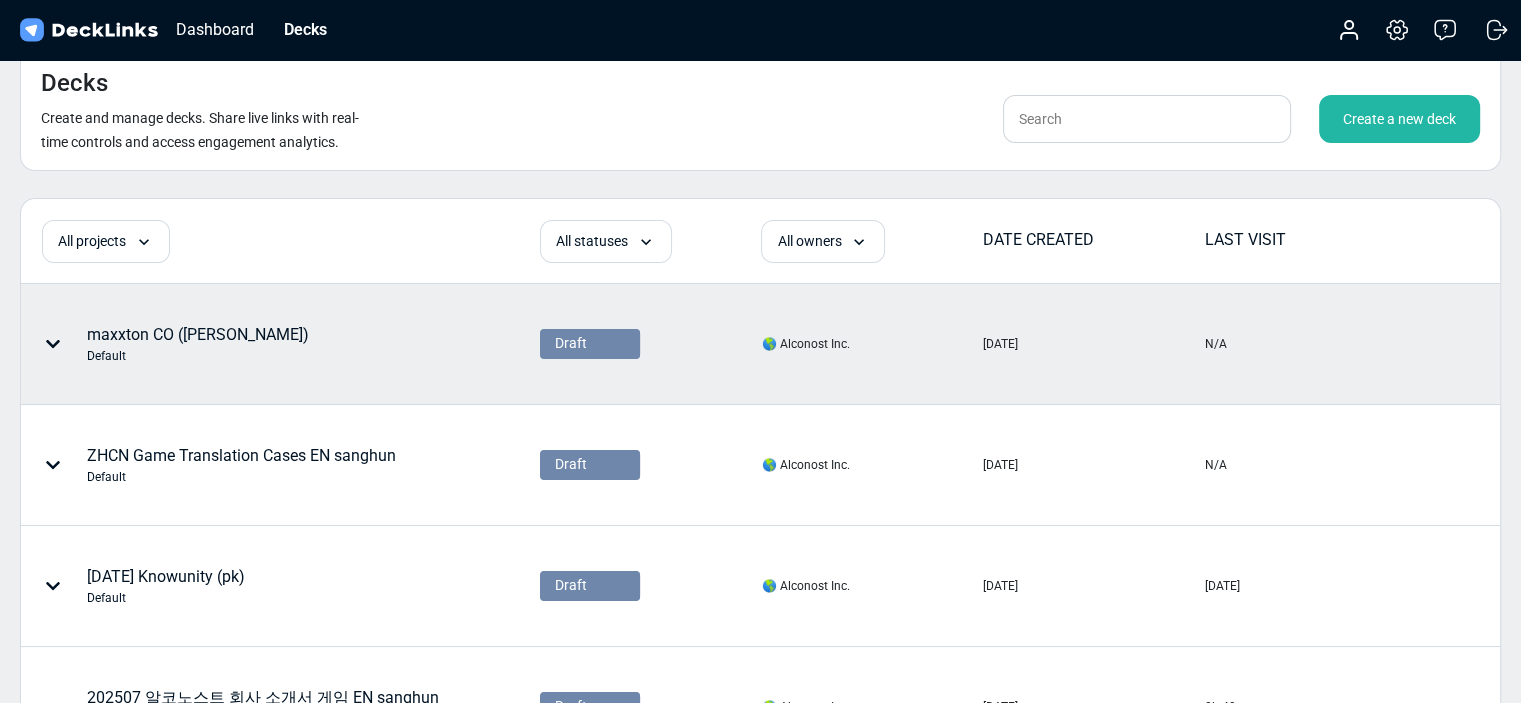 click on "maxxton CO ([PERSON_NAME]) Default" at bounding box center (215, 344) 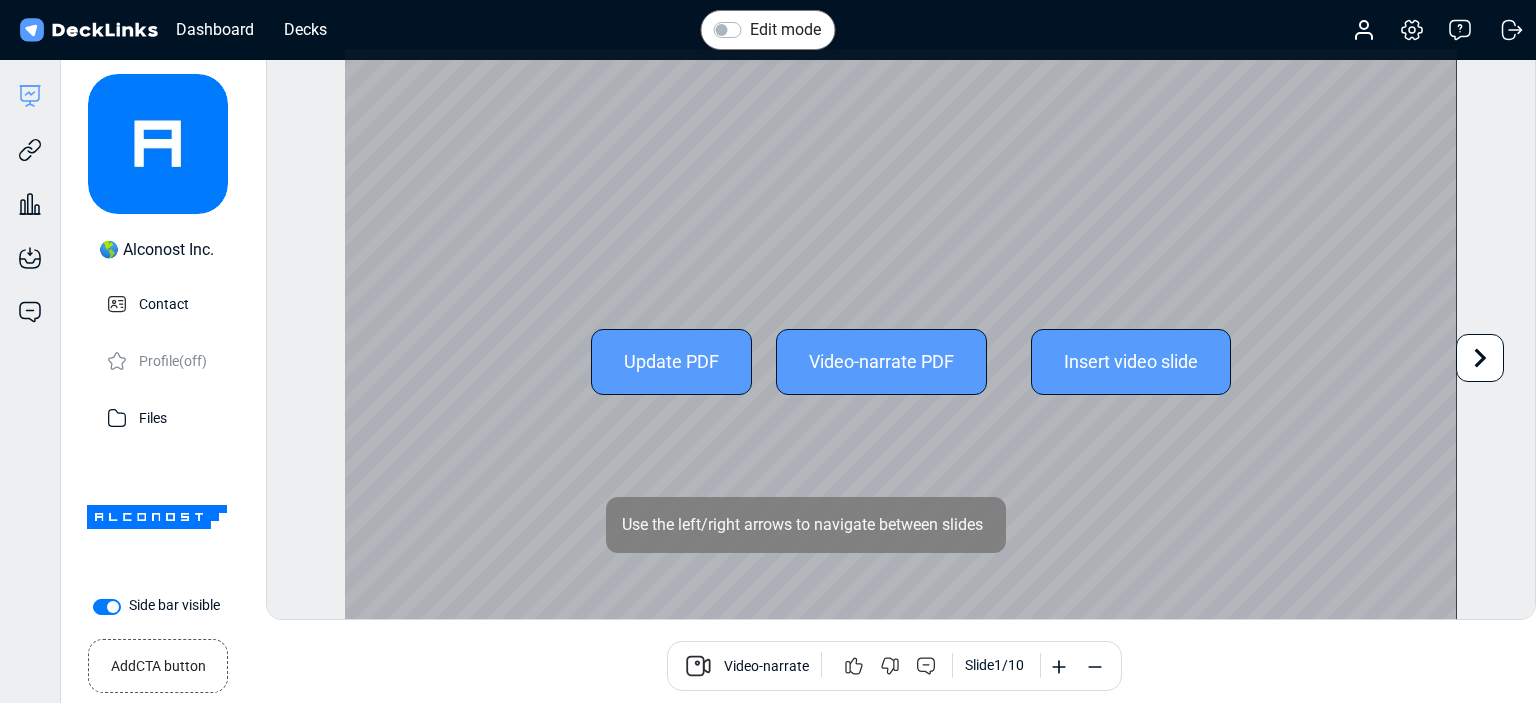 click at bounding box center [1480, 358] 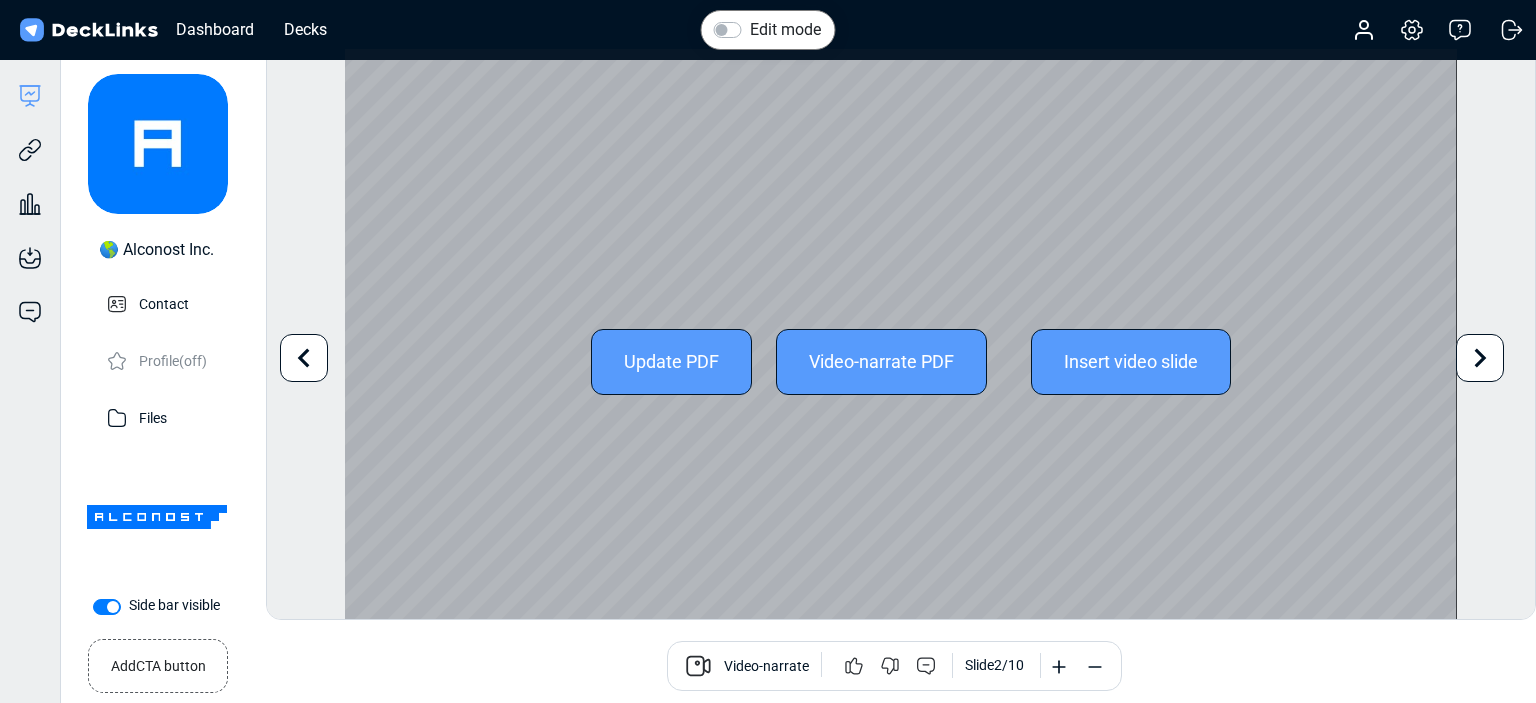 click 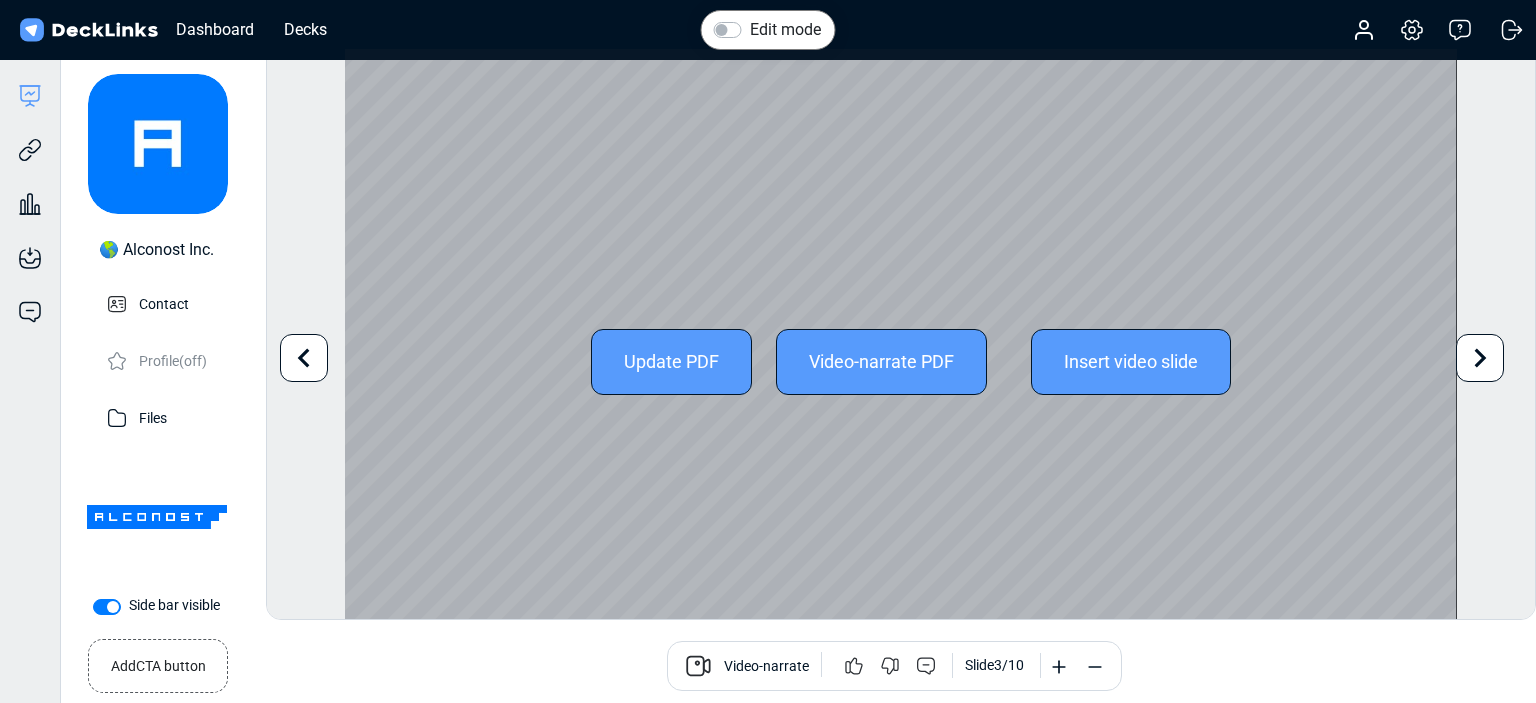 click 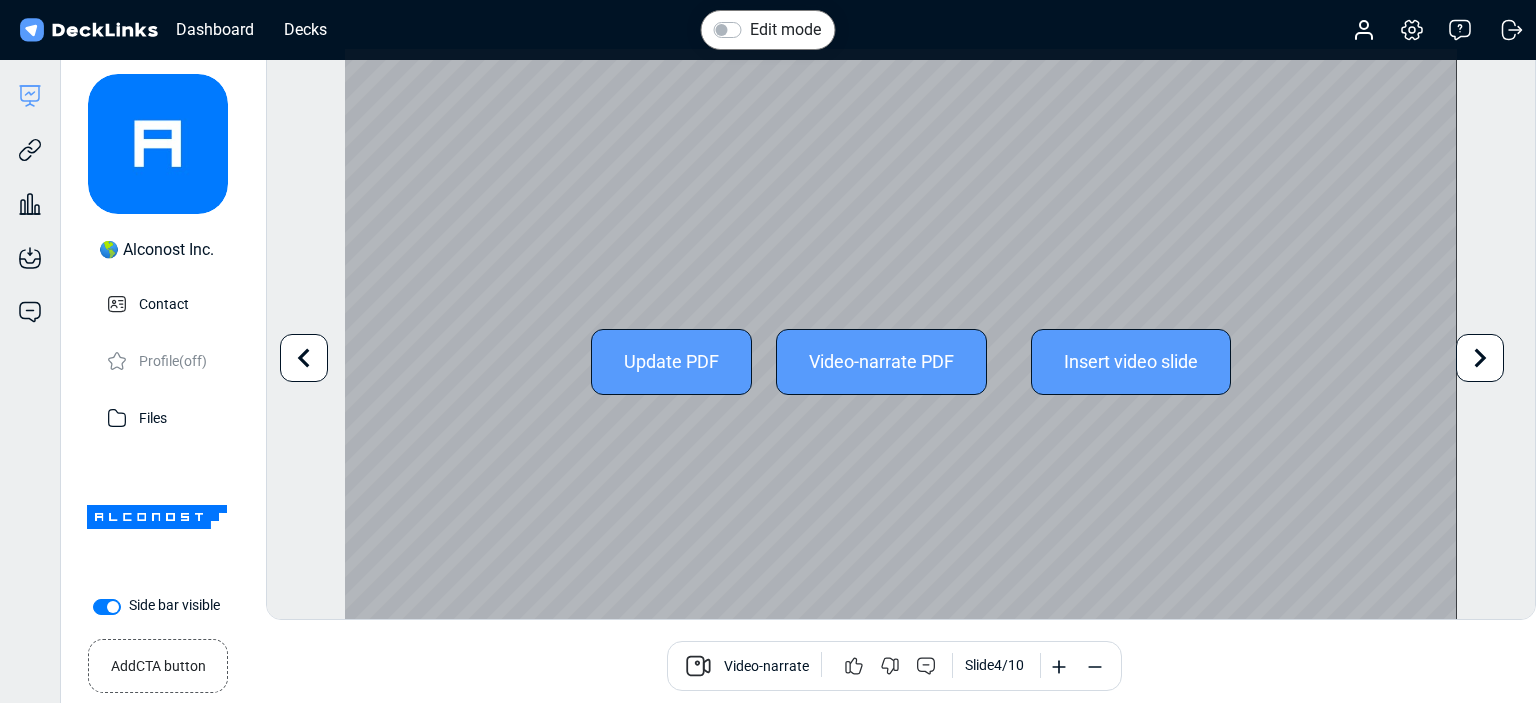 click 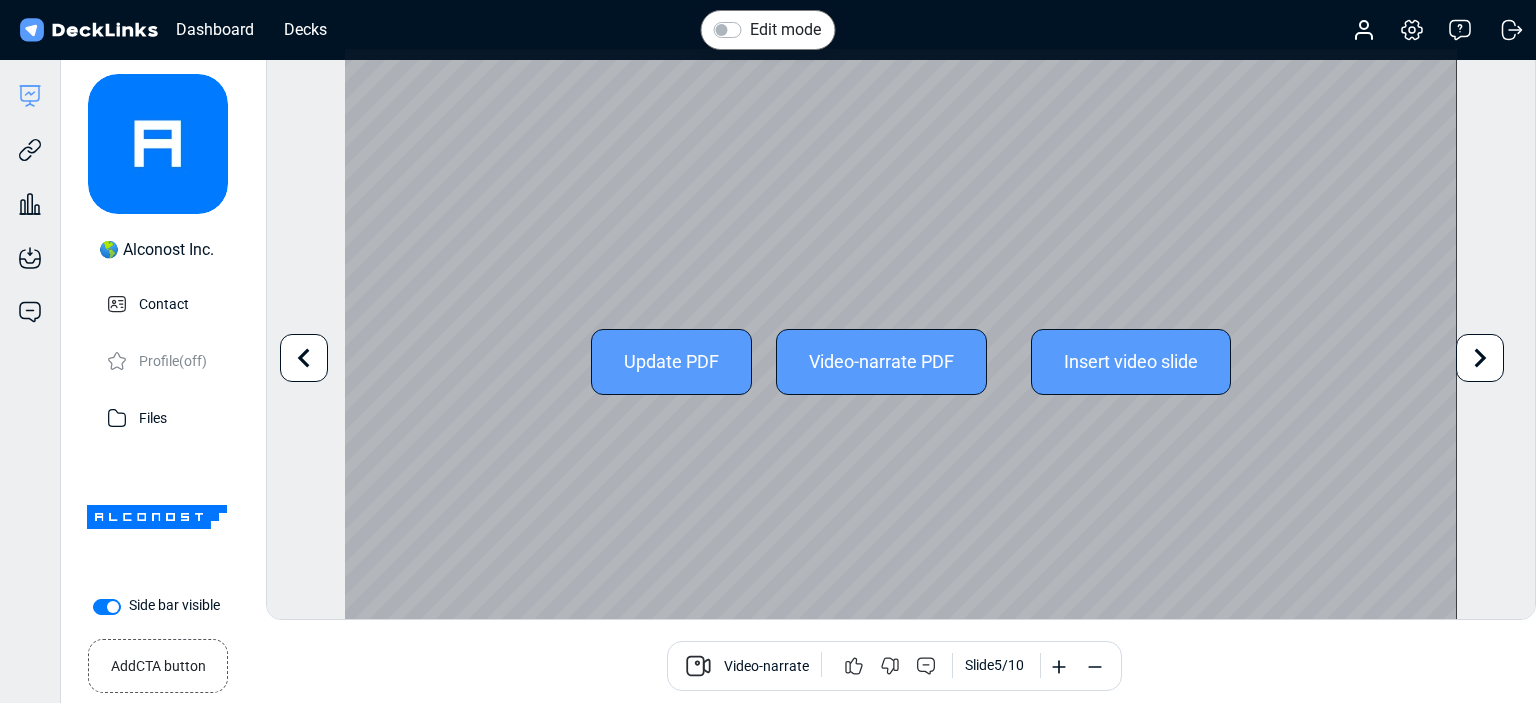 click 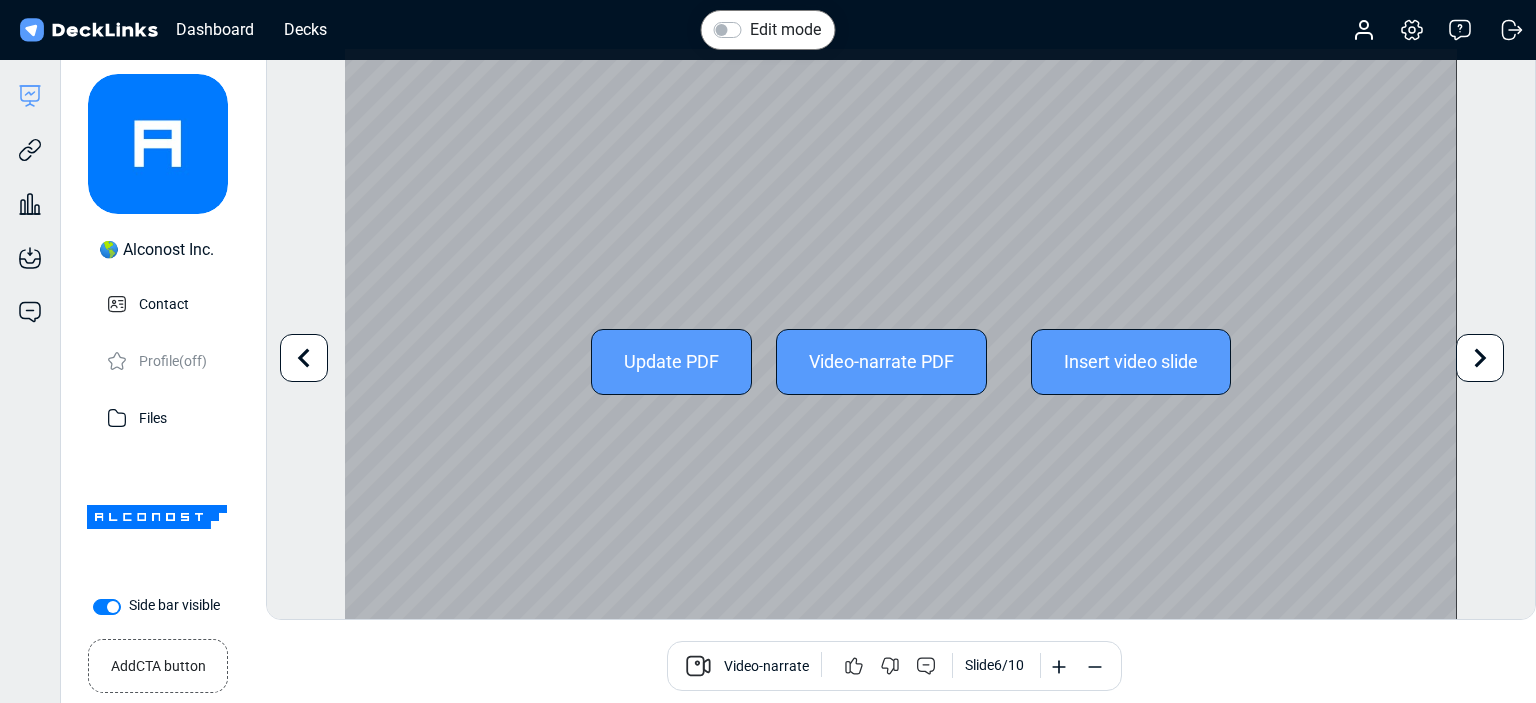 click 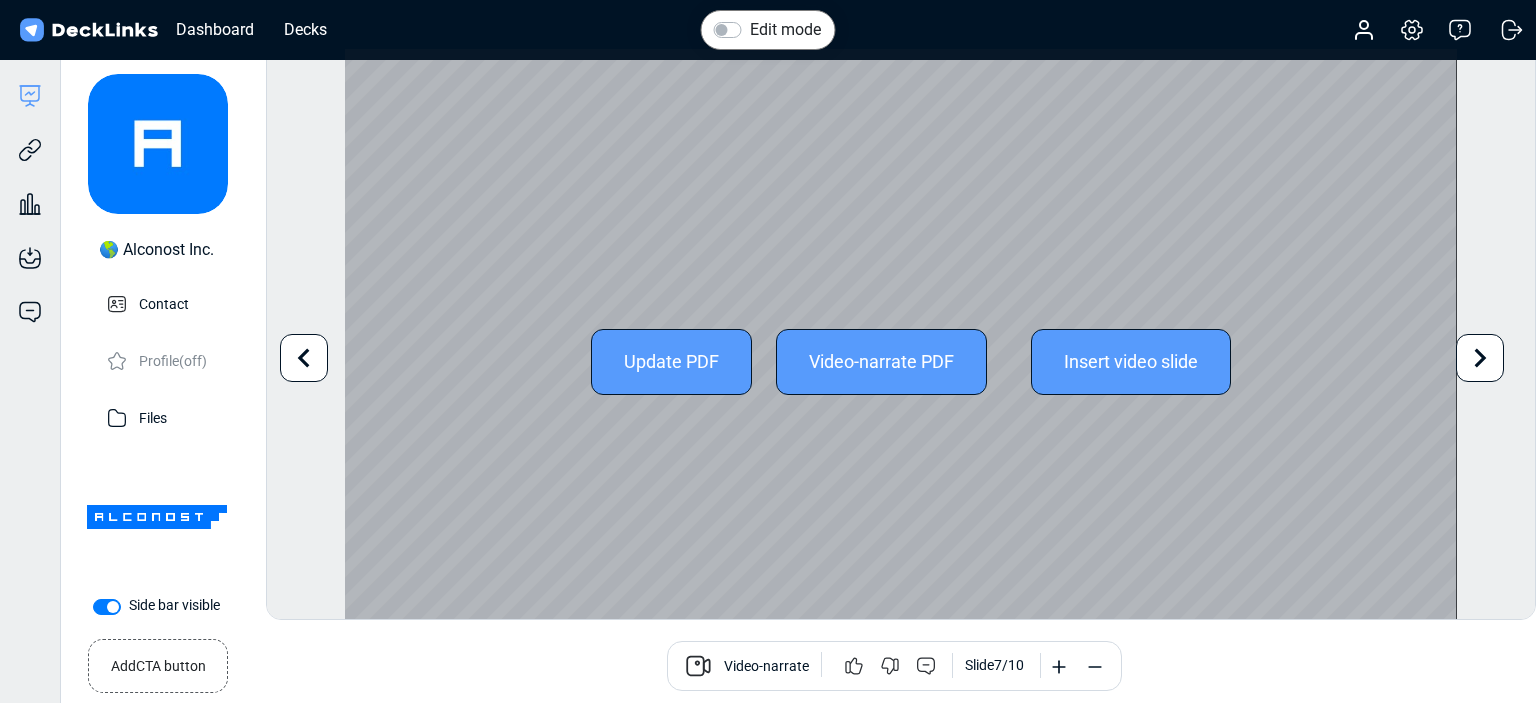 click 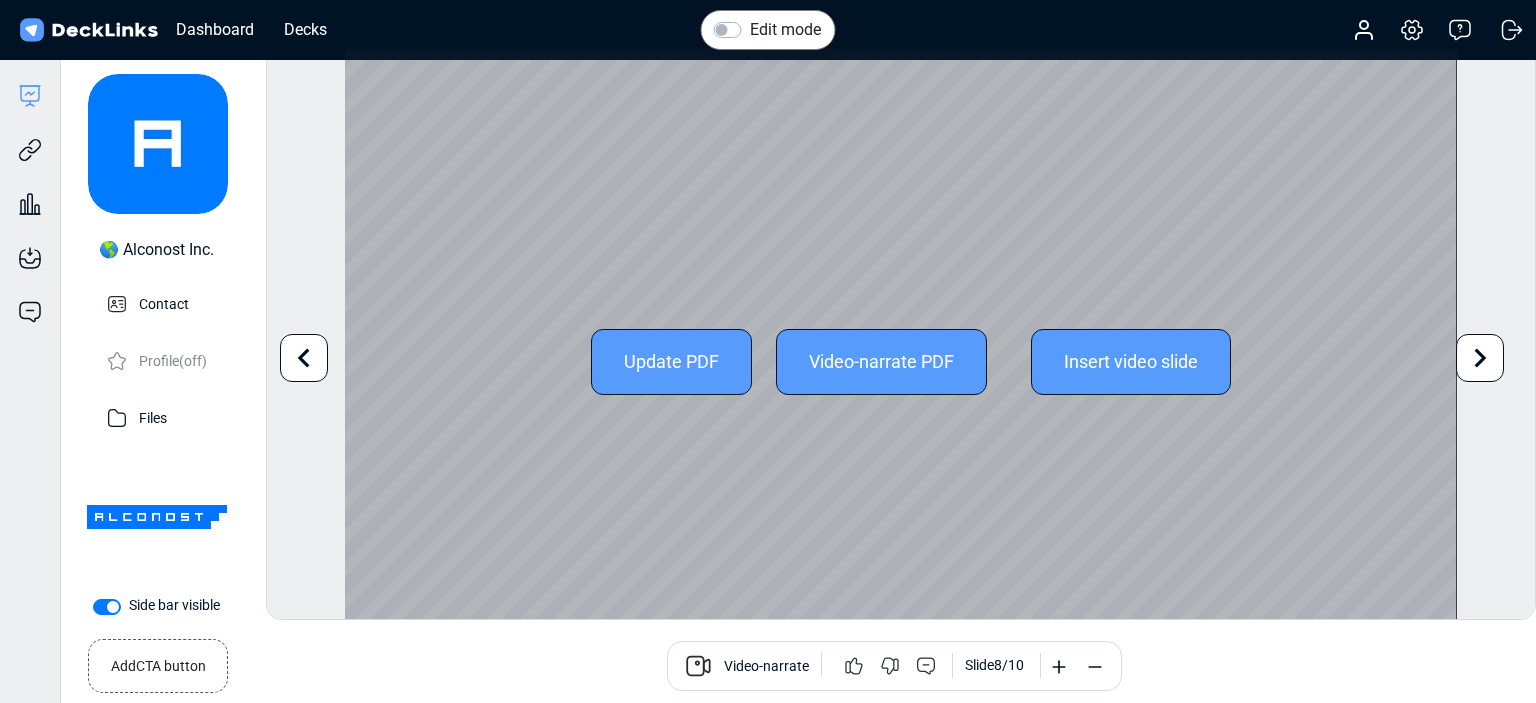 click 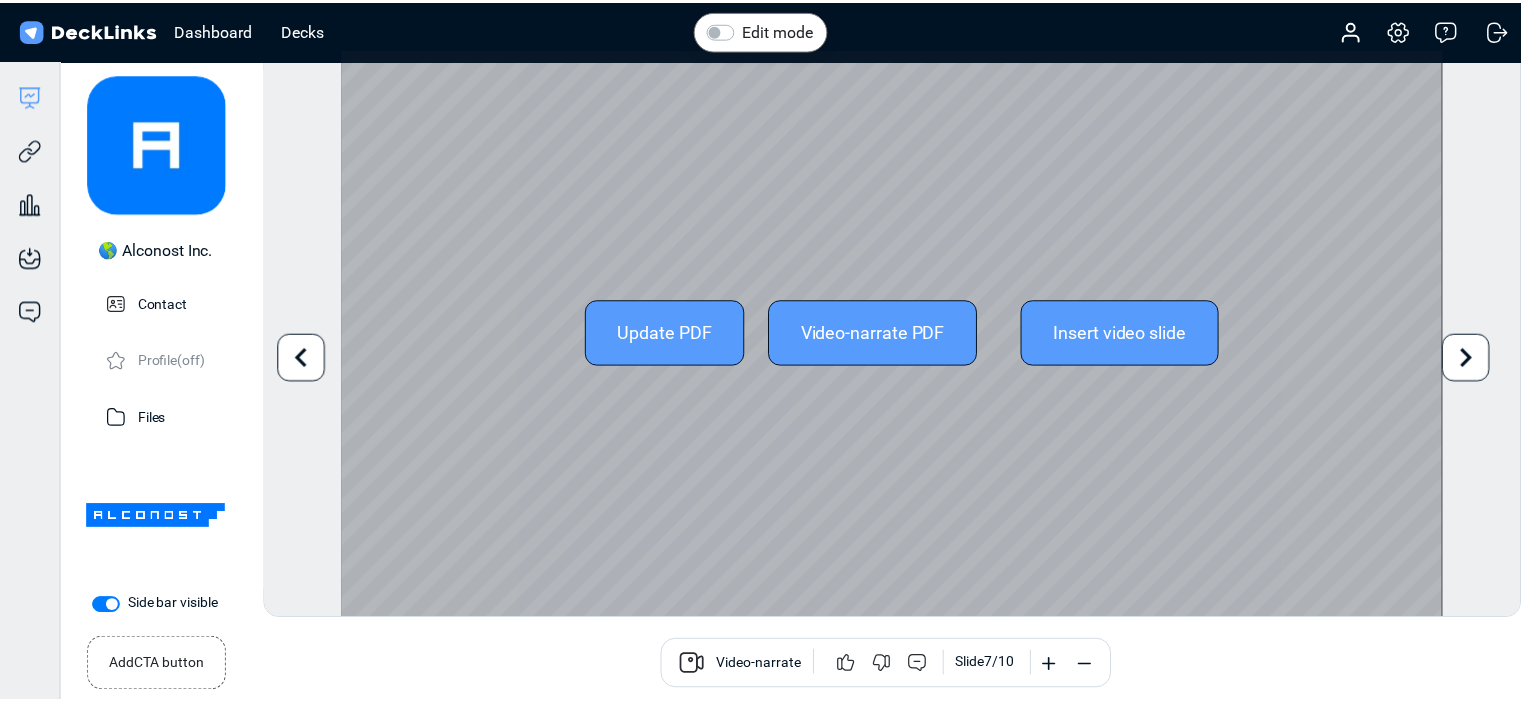 scroll, scrollTop: 54, scrollLeft: 0, axis: vertical 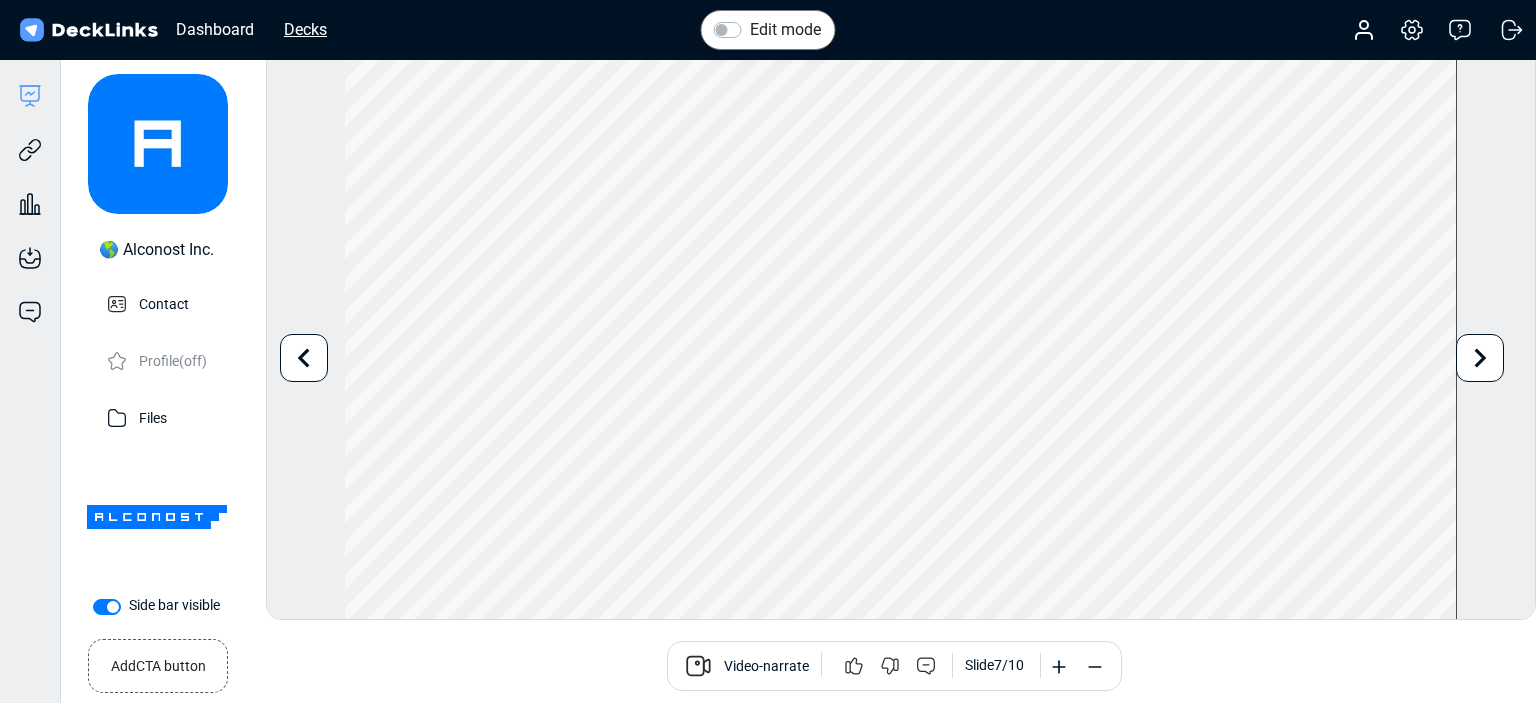 click on "Decks" at bounding box center [305, 29] 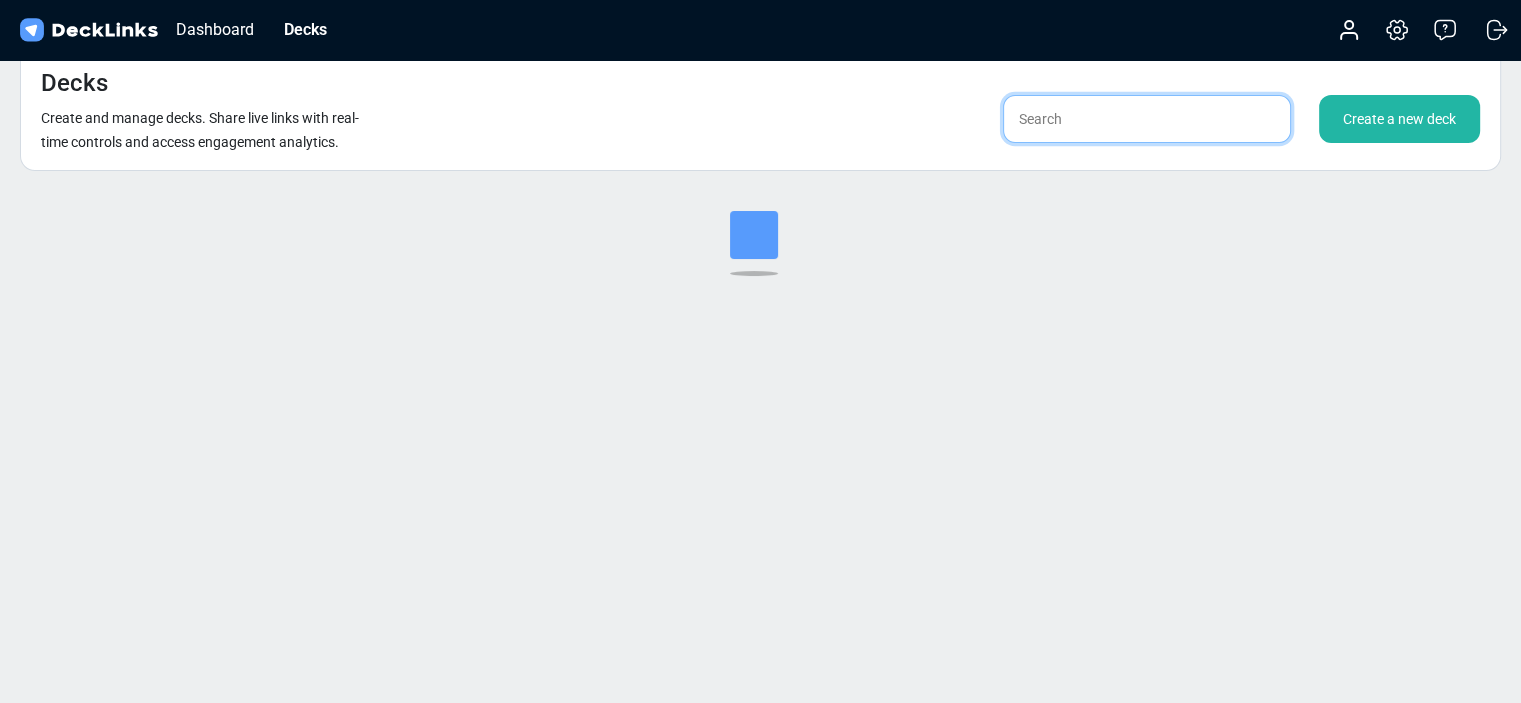 click at bounding box center (1147, 119) 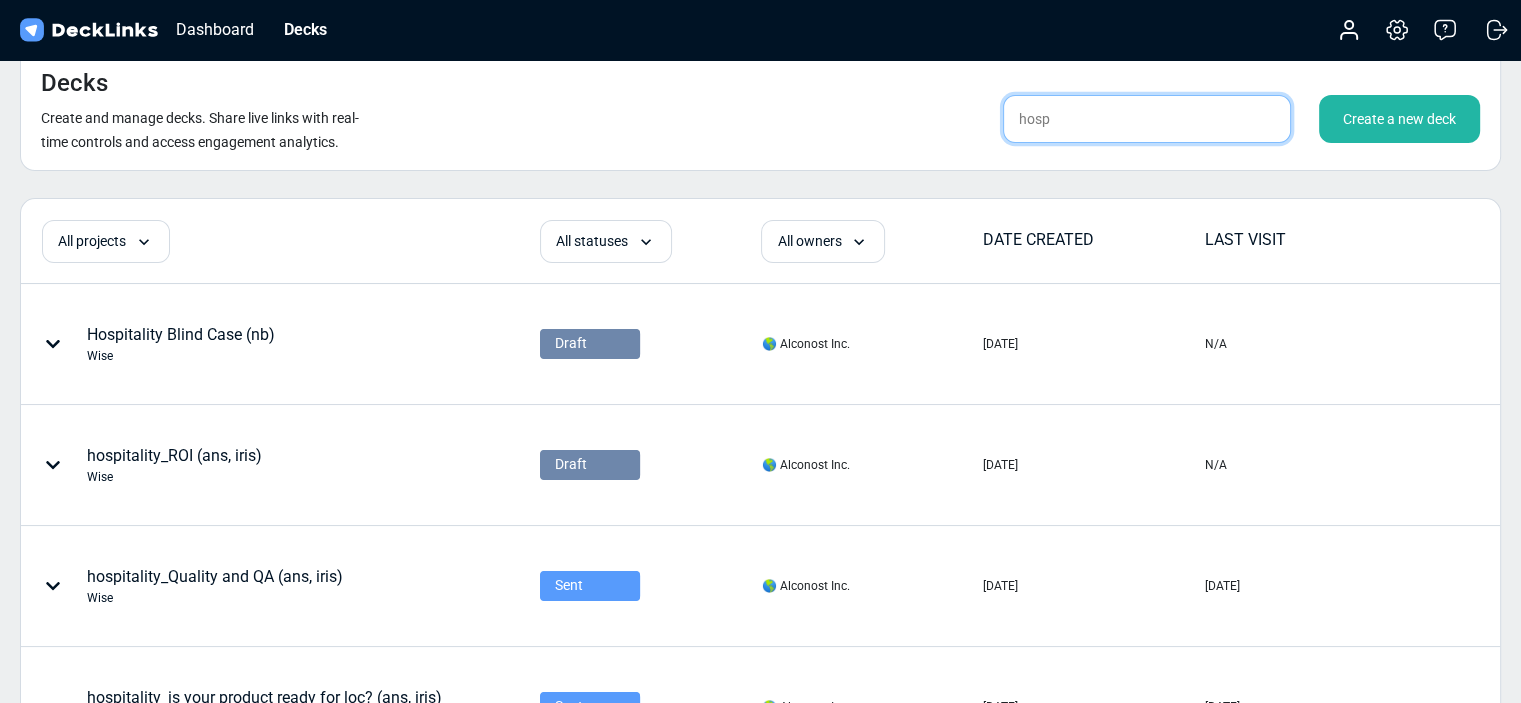 scroll, scrollTop: 0, scrollLeft: 0, axis: both 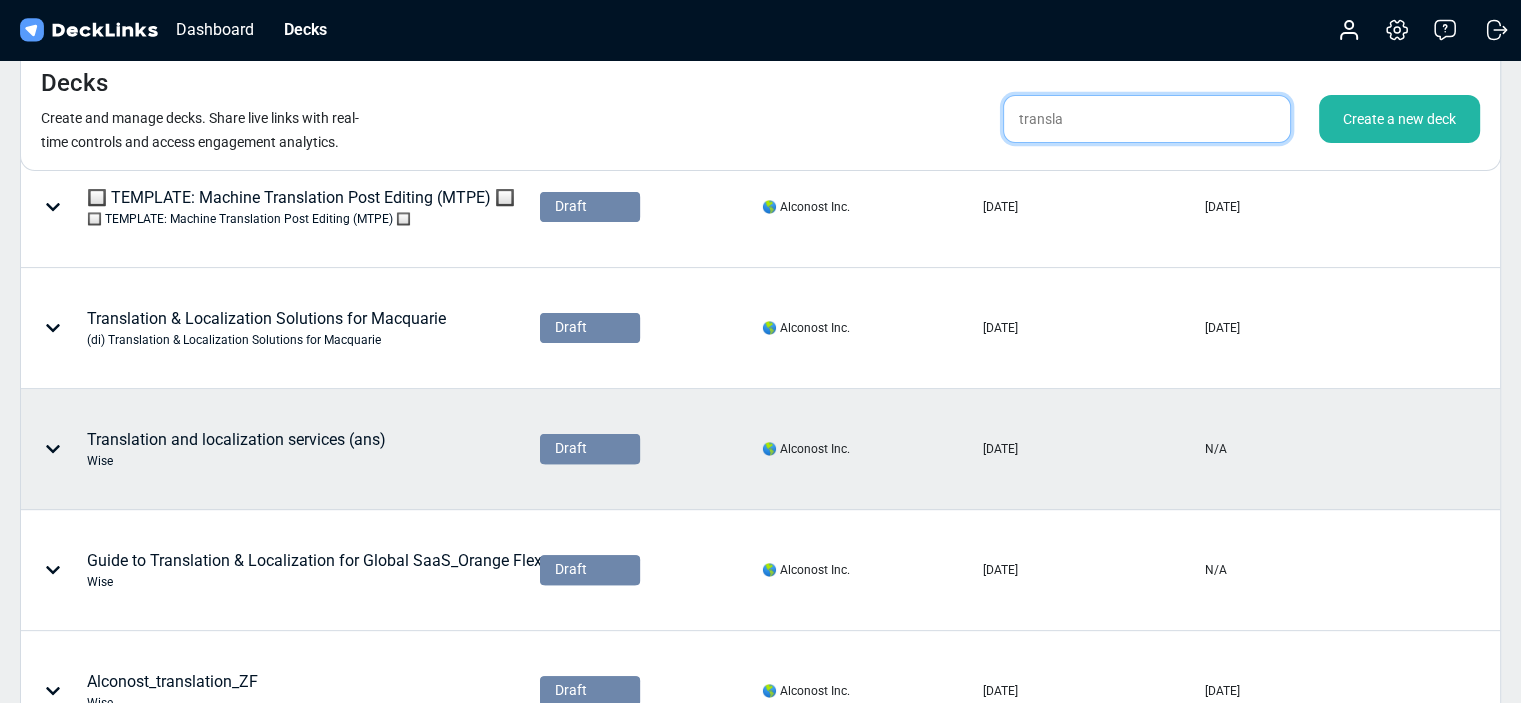 type on "transla" 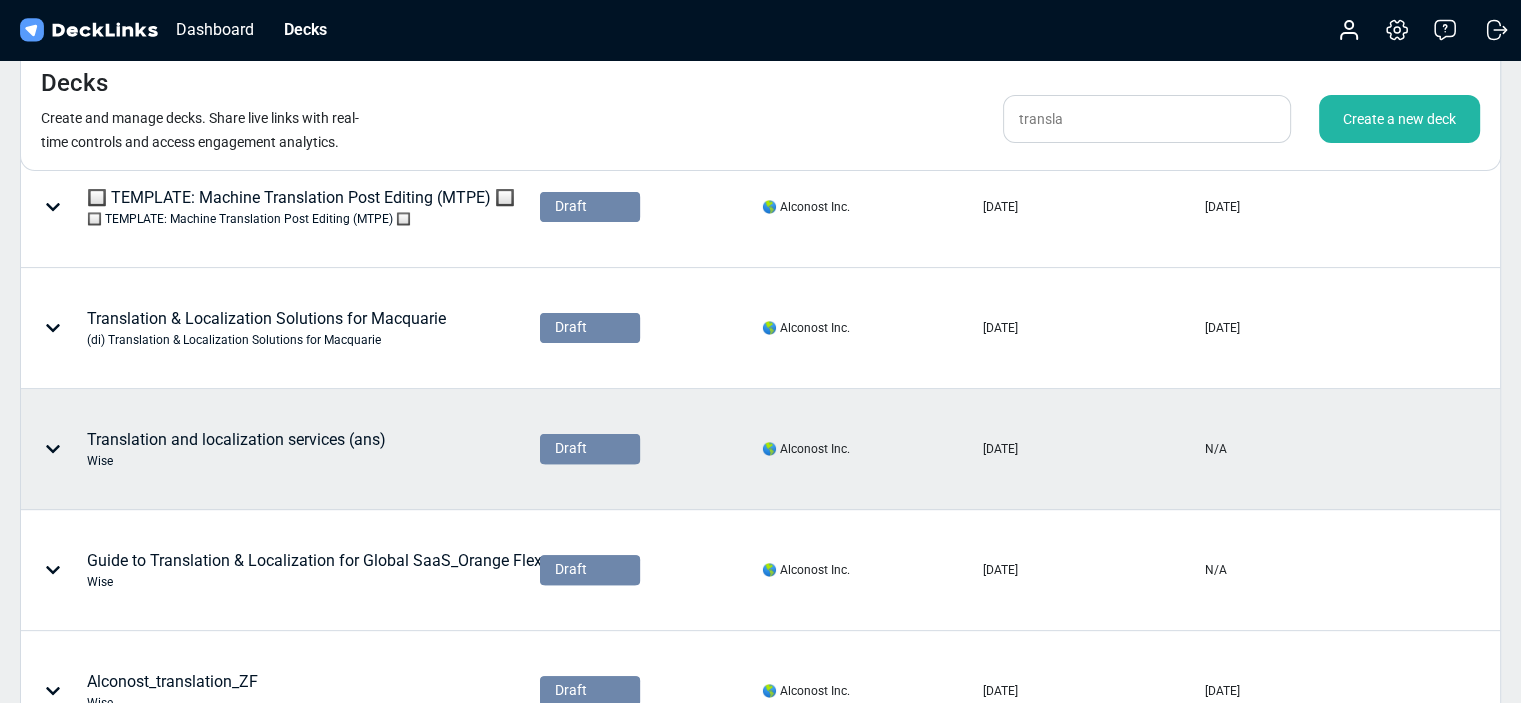 click on "Translation and localization services (ans) Wise" at bounding box center (236, 449) 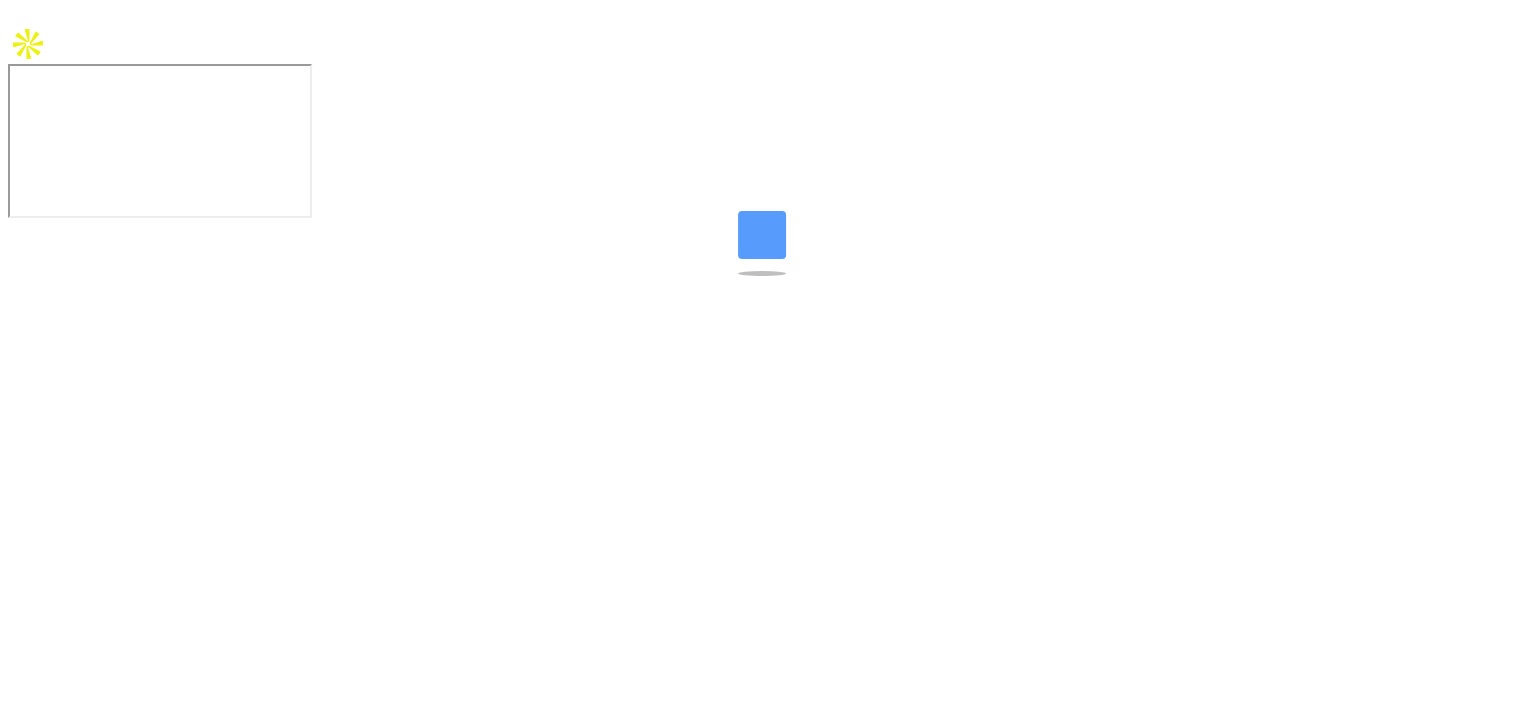 scroll, scrollTop: 0, scrollLeft: 0, axis: both 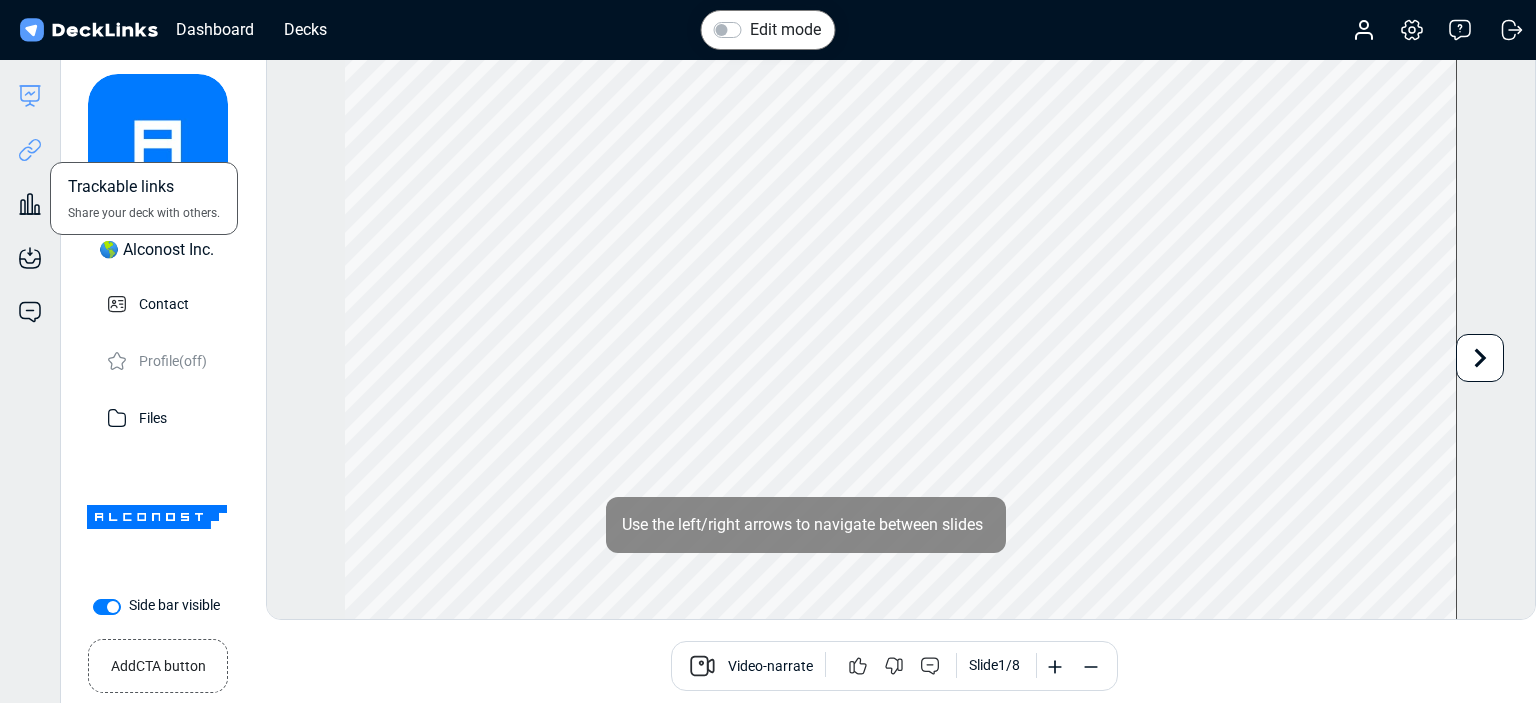 click 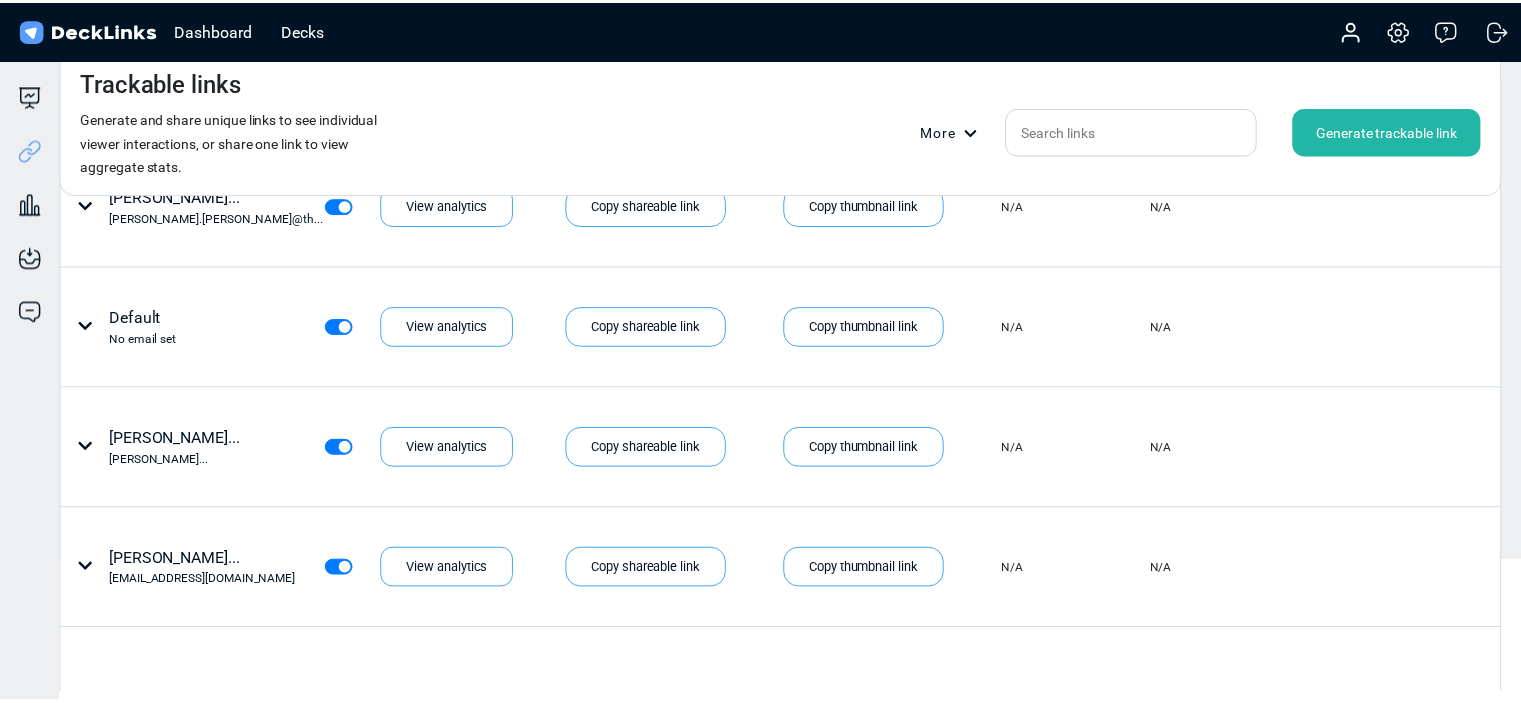 scroll, scrollTop: 0, scrollLeft: 0, axis: both 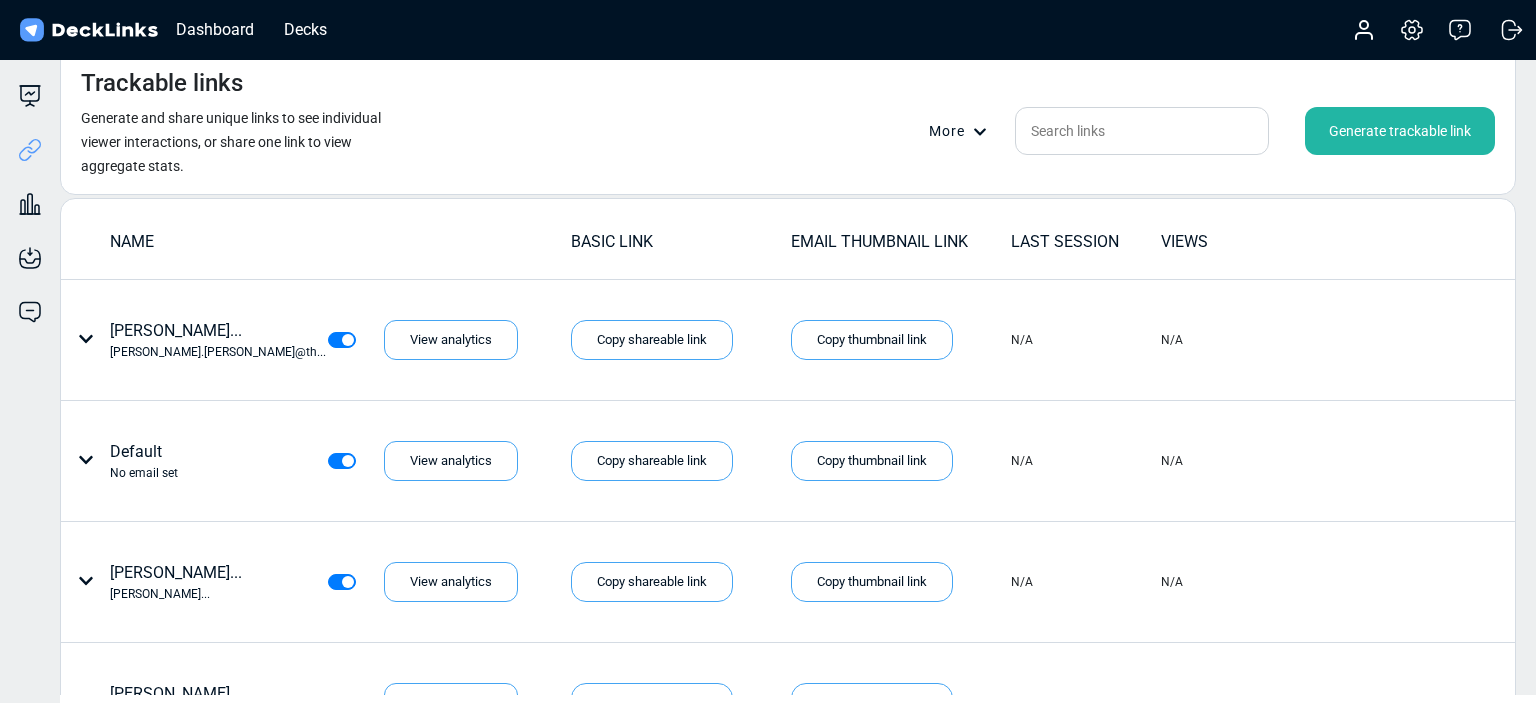 click on "Dashboard Decks" at bounding box center [179, 30] 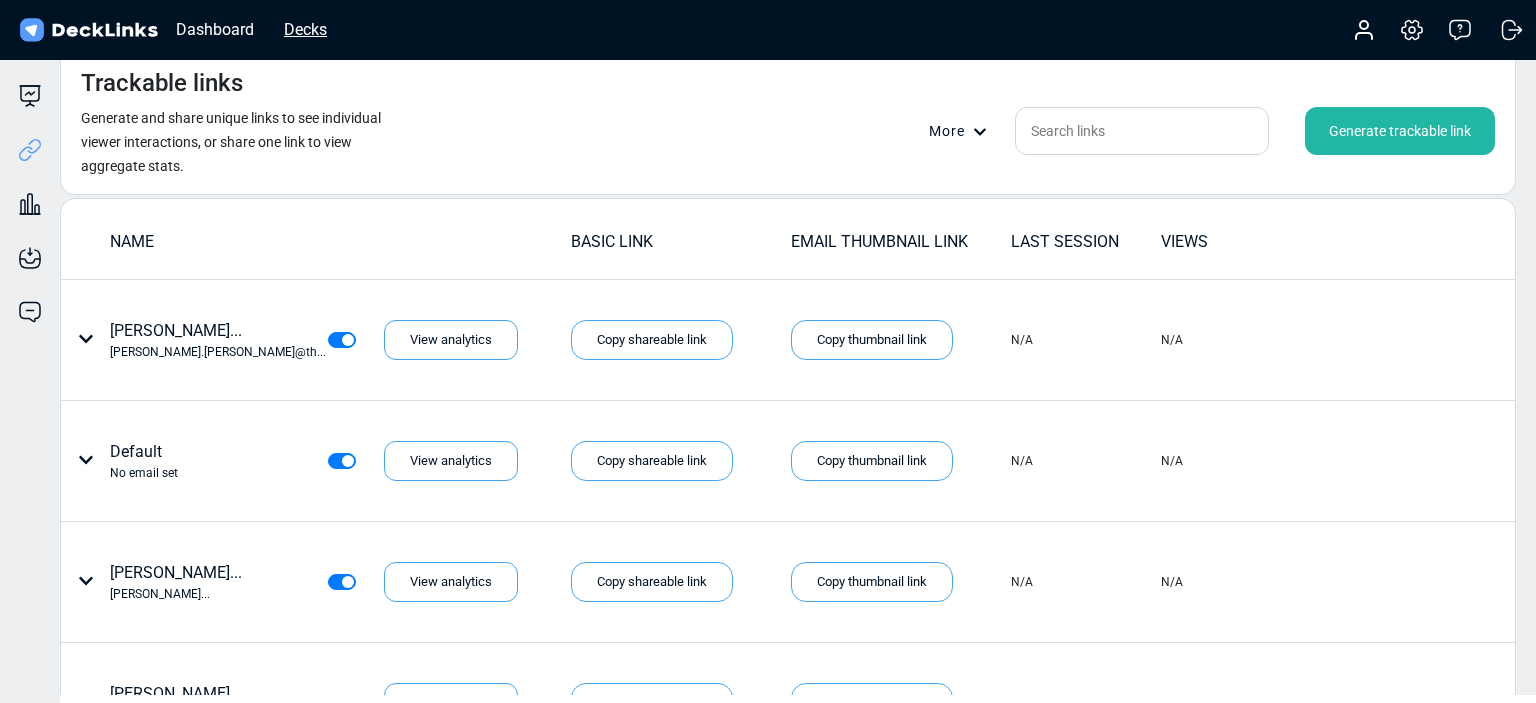 click on "Decks" at bounding box center (305, 29) 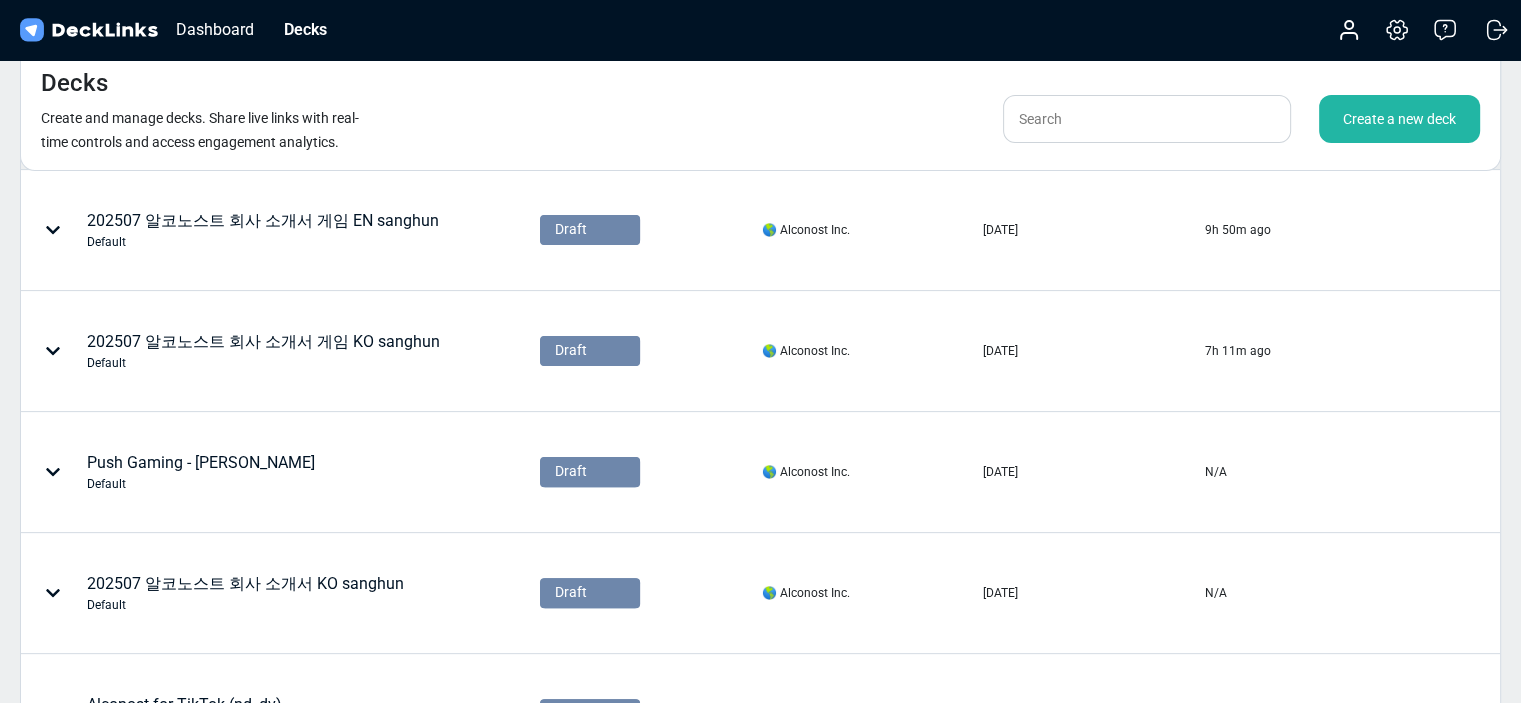 scroll, scrollTop: 200, scrollLeft: 0, axis: vertical 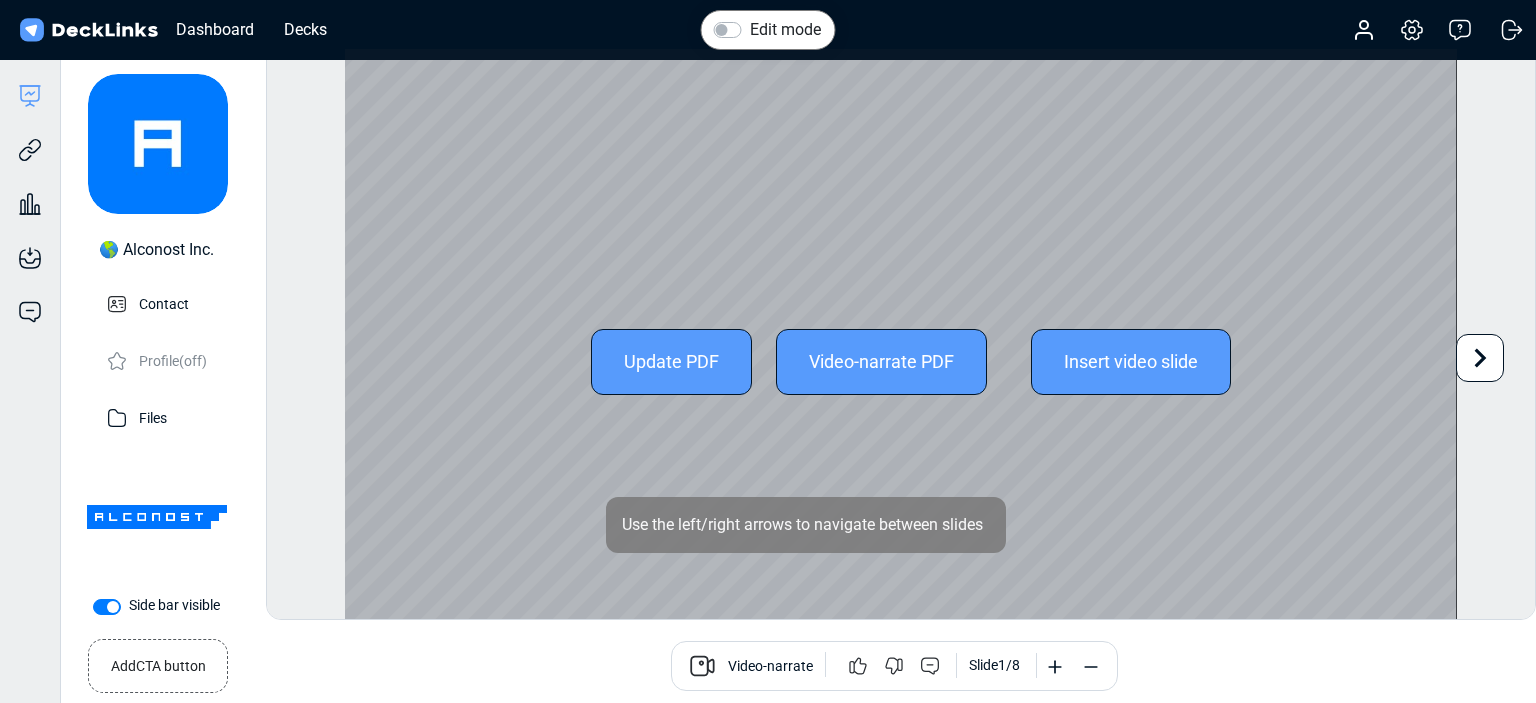 click 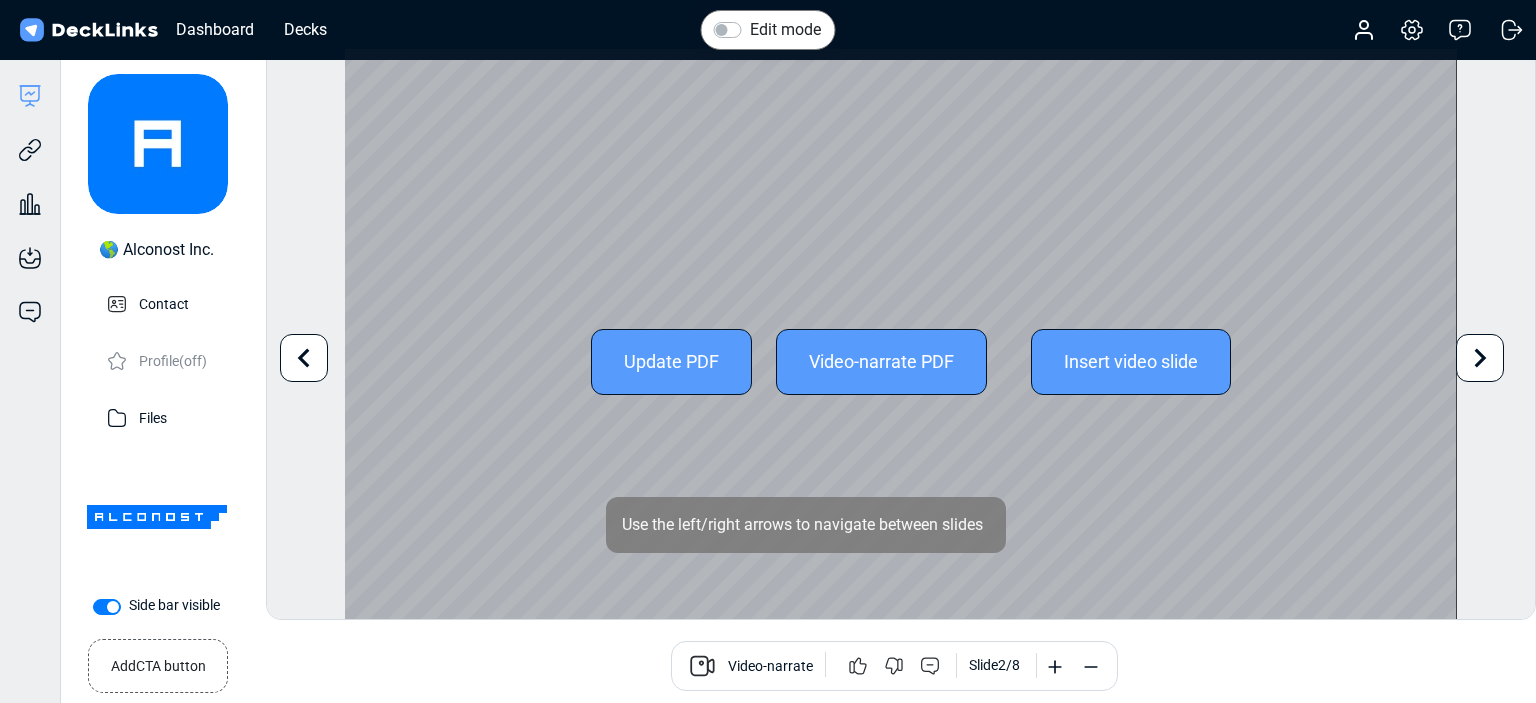 click 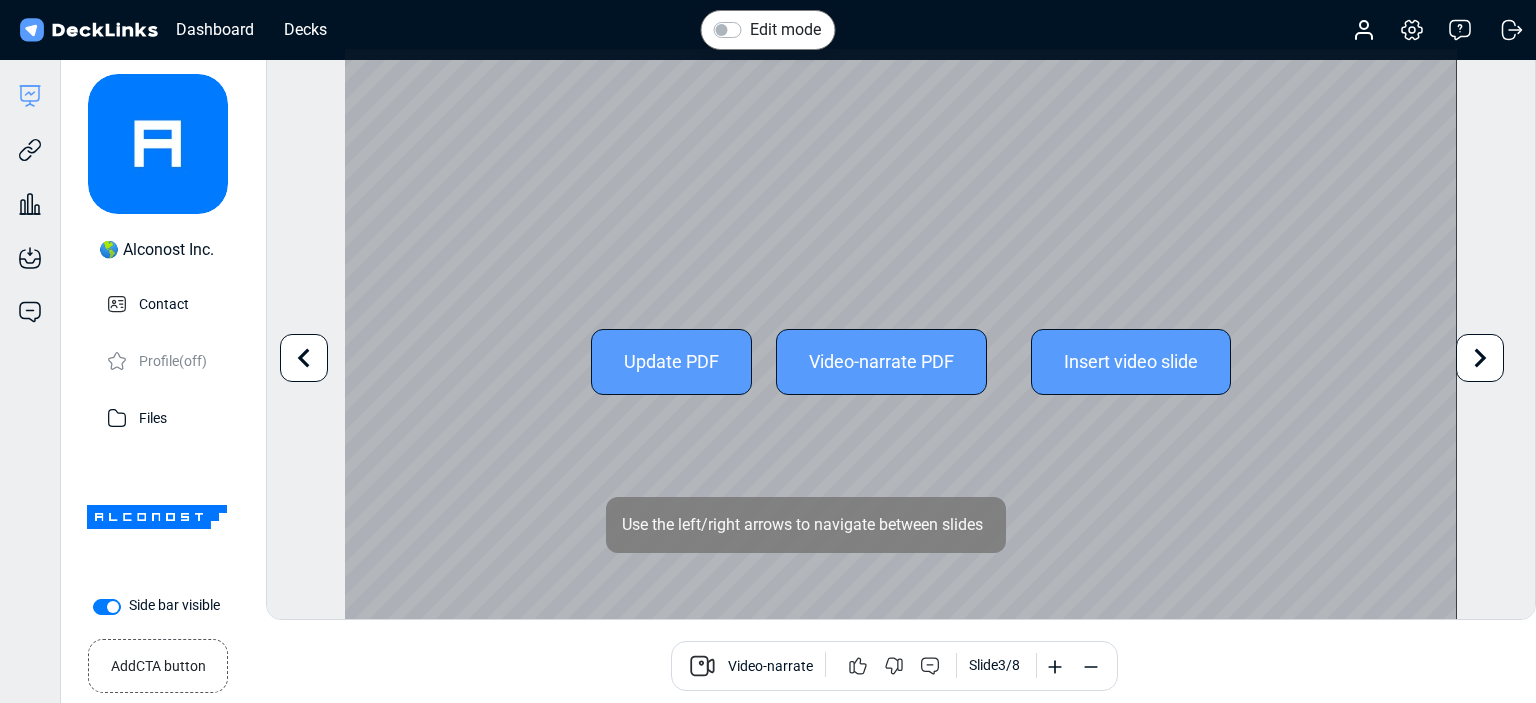 click 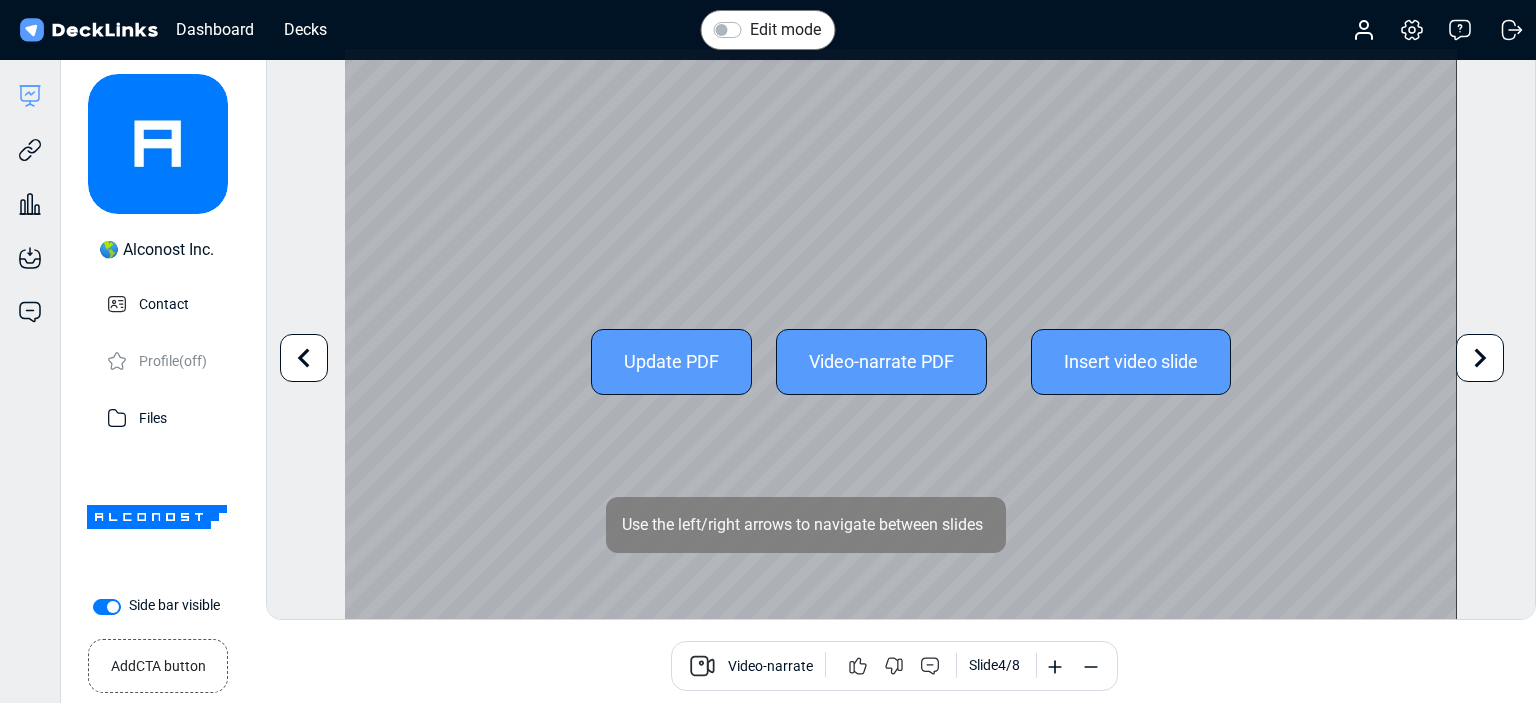 click 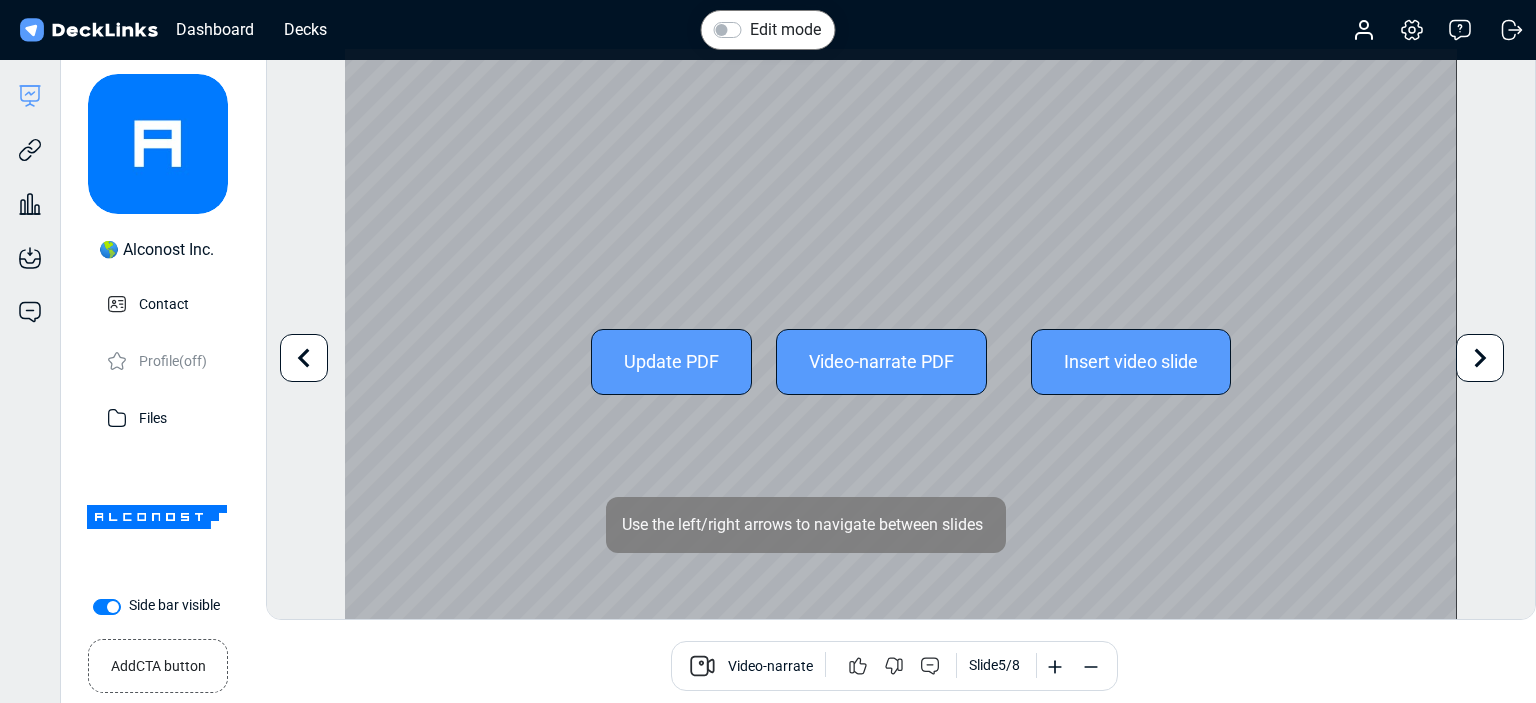 click 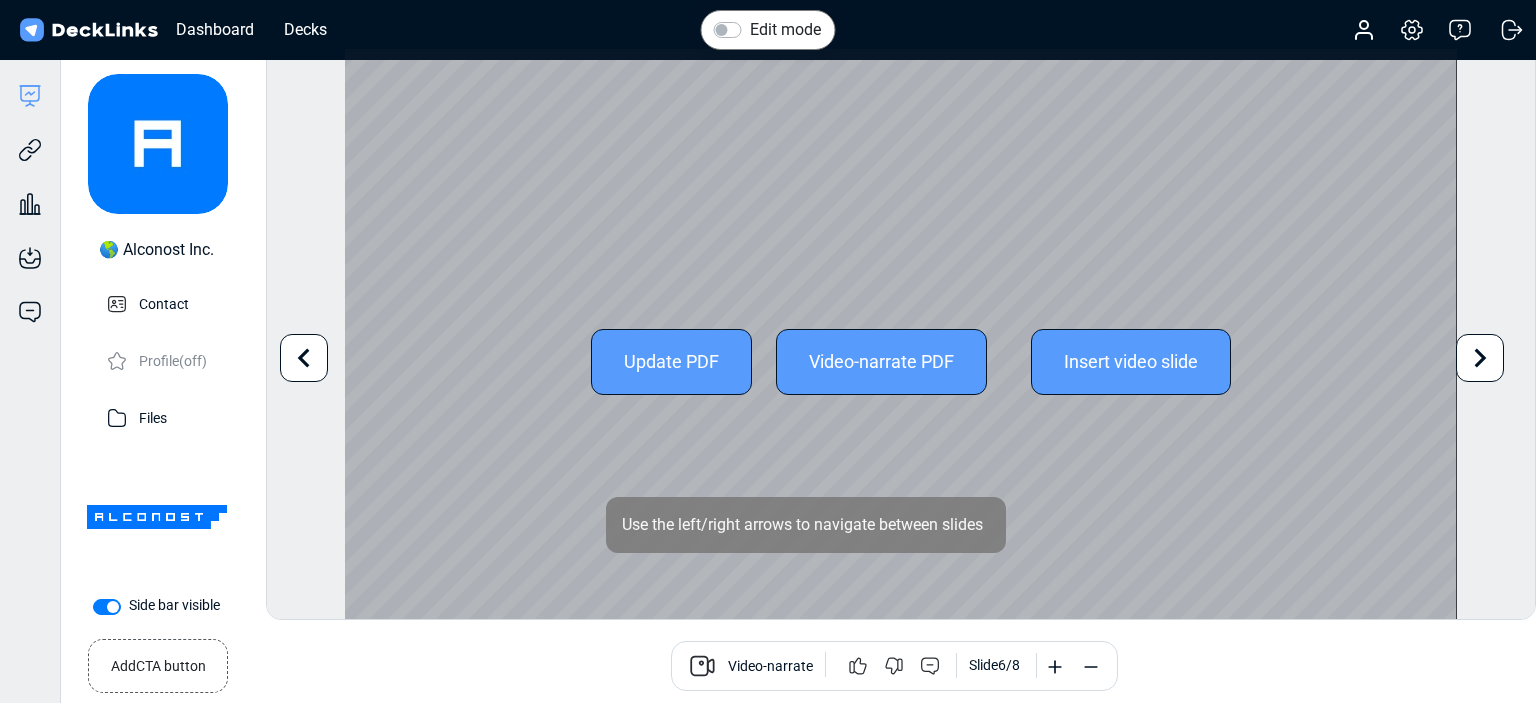 click 